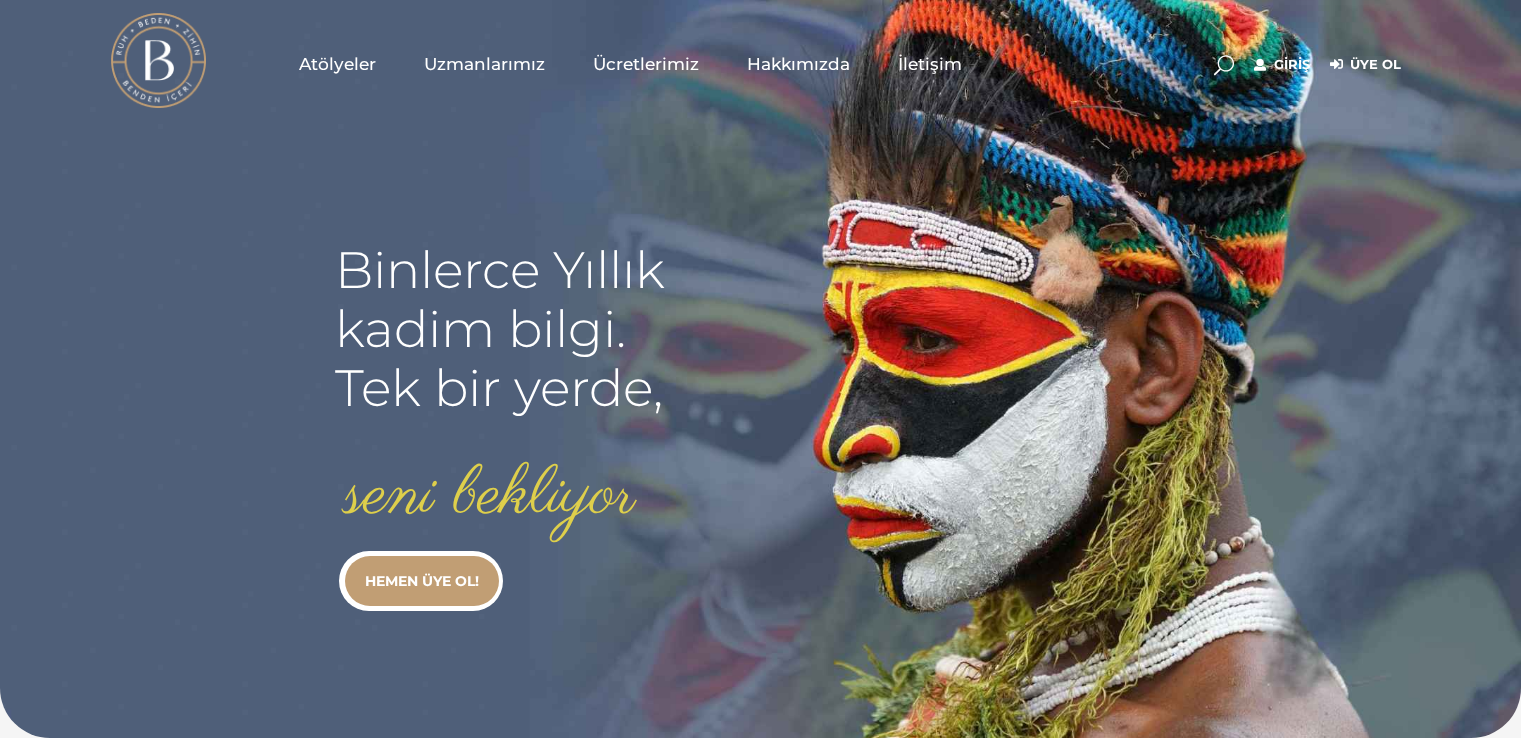 scroll, scrollTop: 0, scrollLeft: 0, axis: both 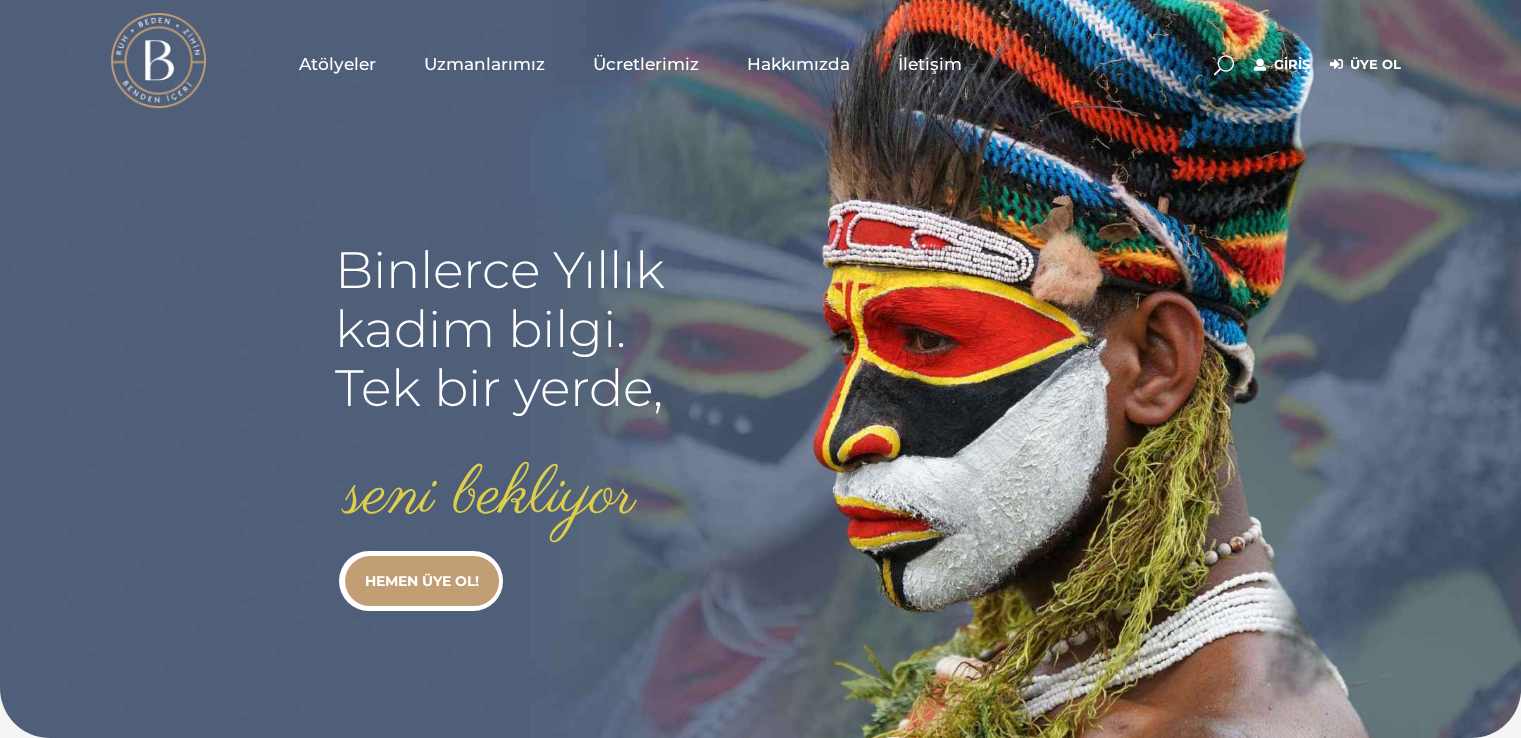 type on "[EMAIL]" 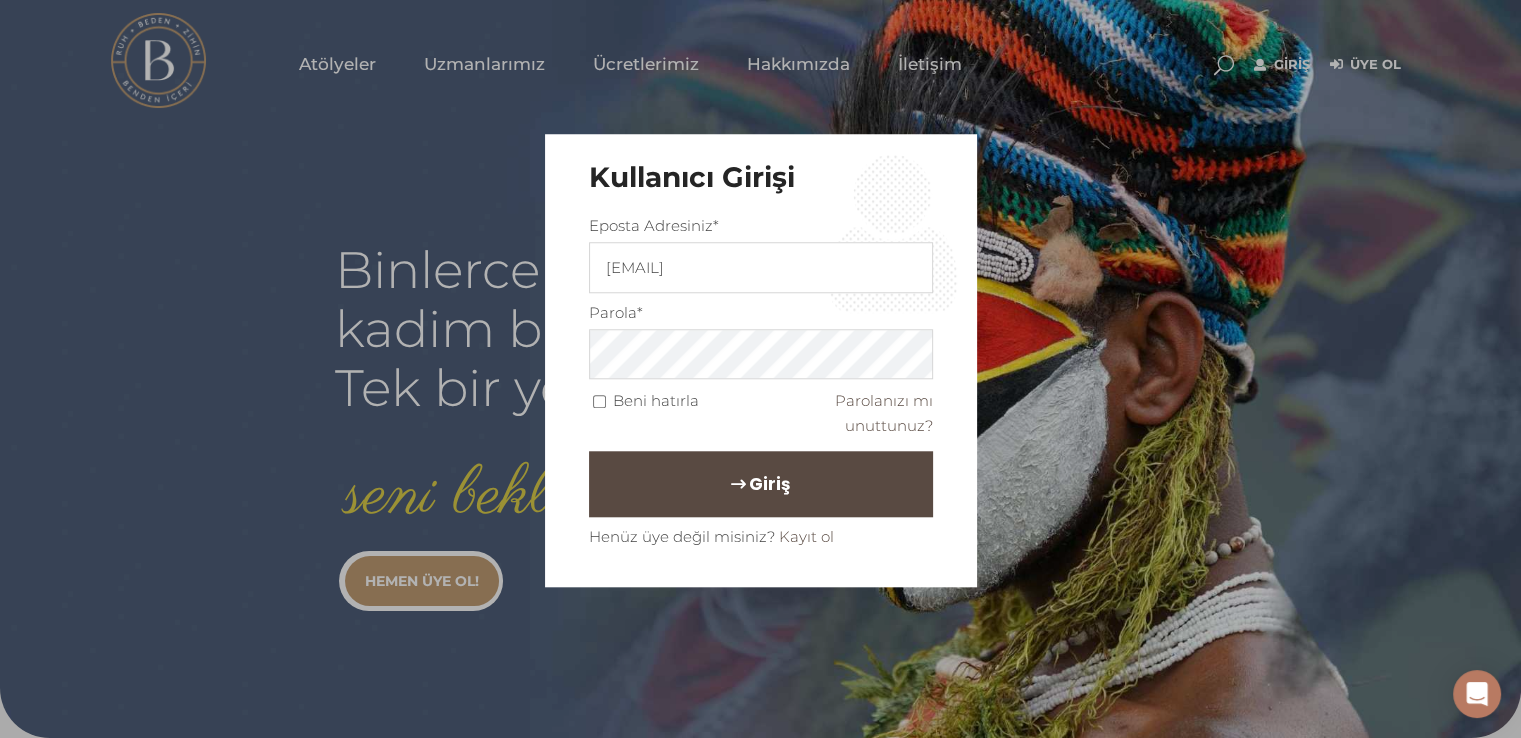click on "Giriş" at bounding box center [769, 485] 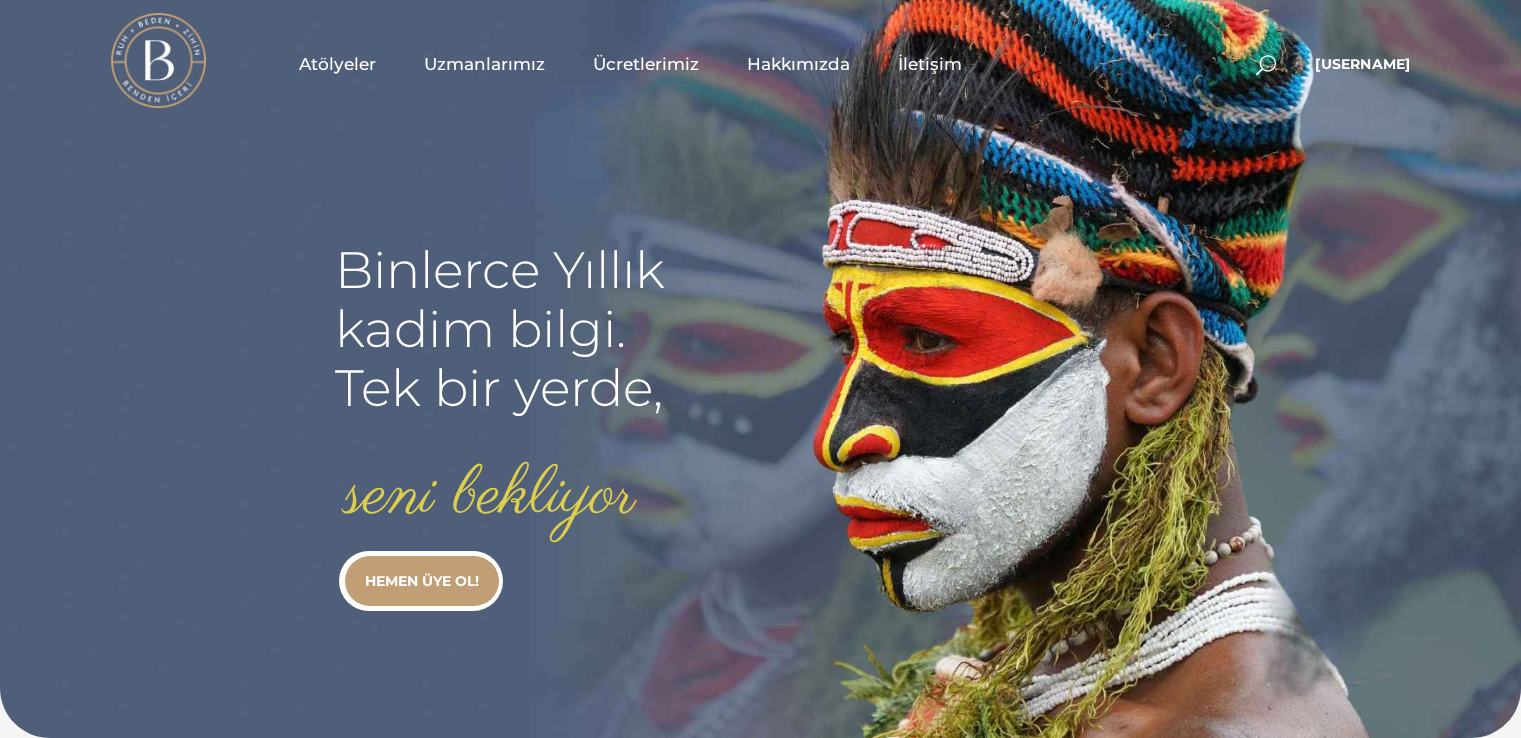 scroll, scrollTop: 0, scrollLeft: 0, axis: both 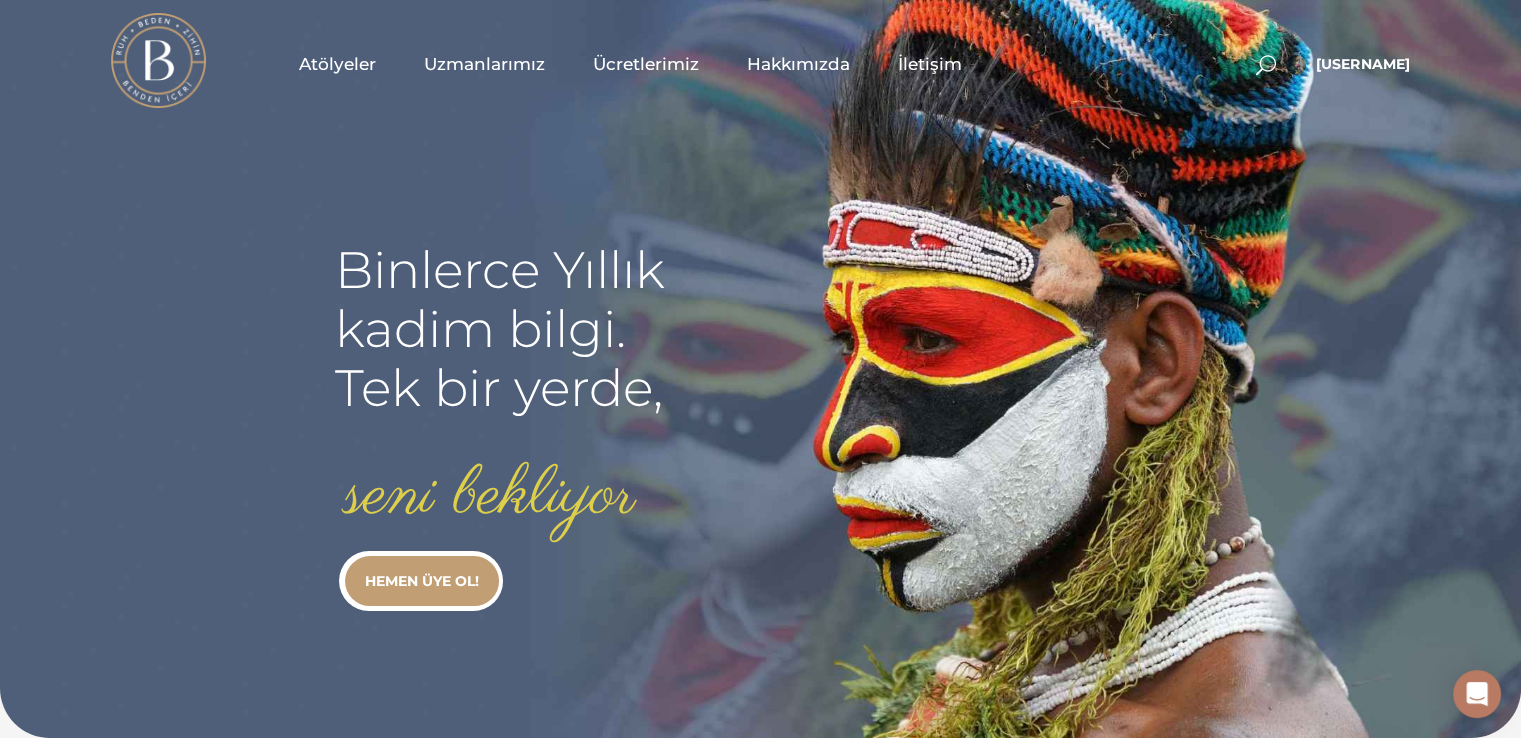 click on "Atölyeler" at bounding box center [337, 64] 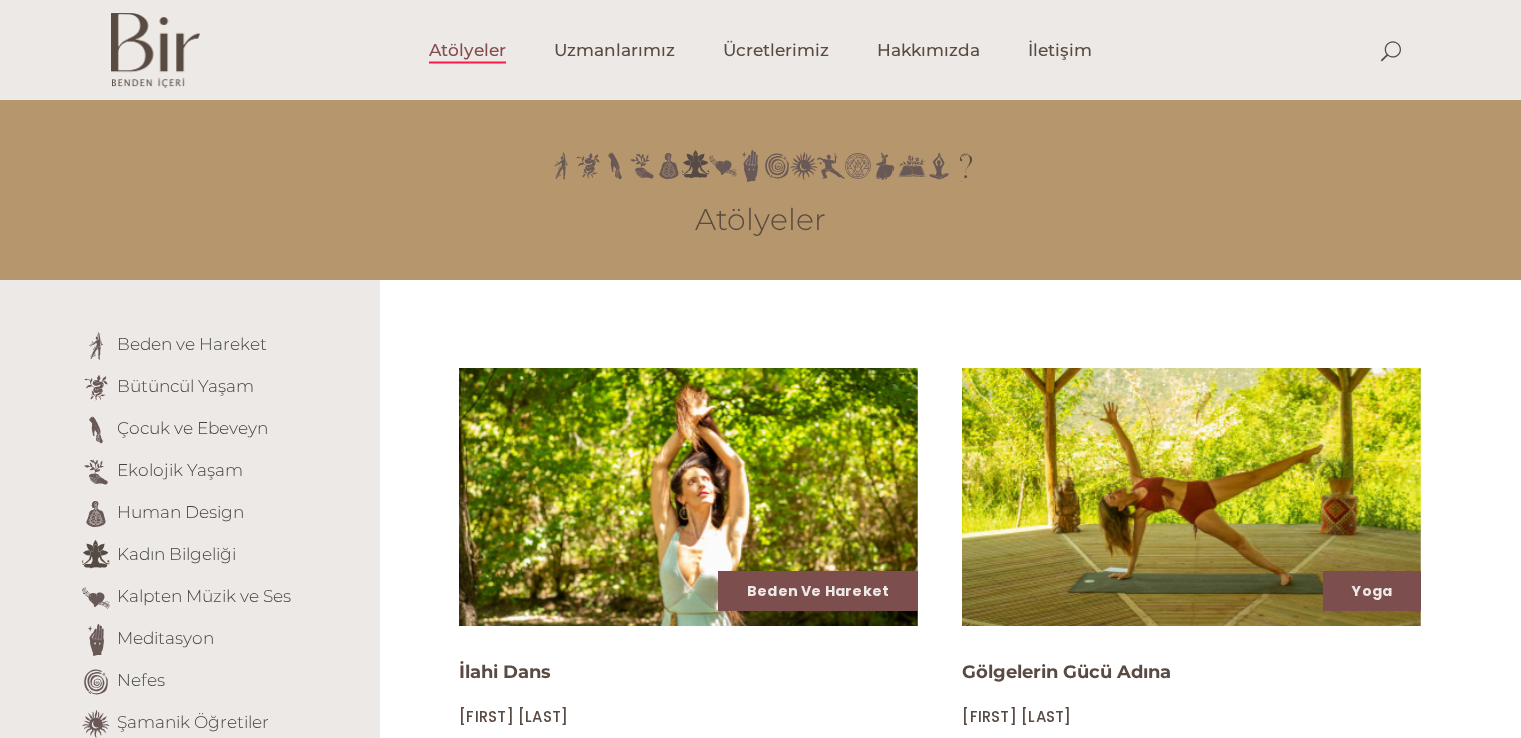 scroll, scrollTop: 0, scrollLeft: 0, axis: both 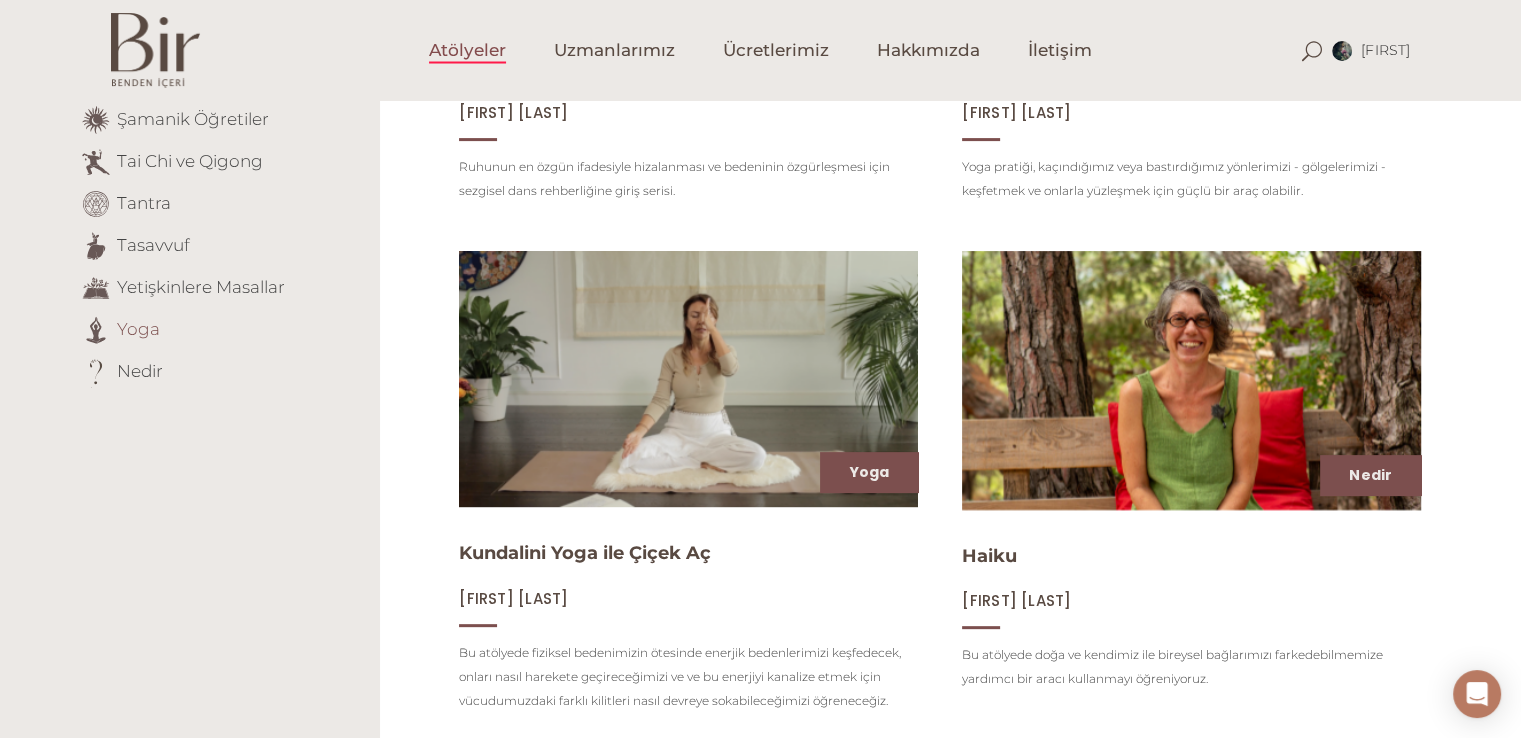 click on "Yoga" at bounding box center (138, 328) 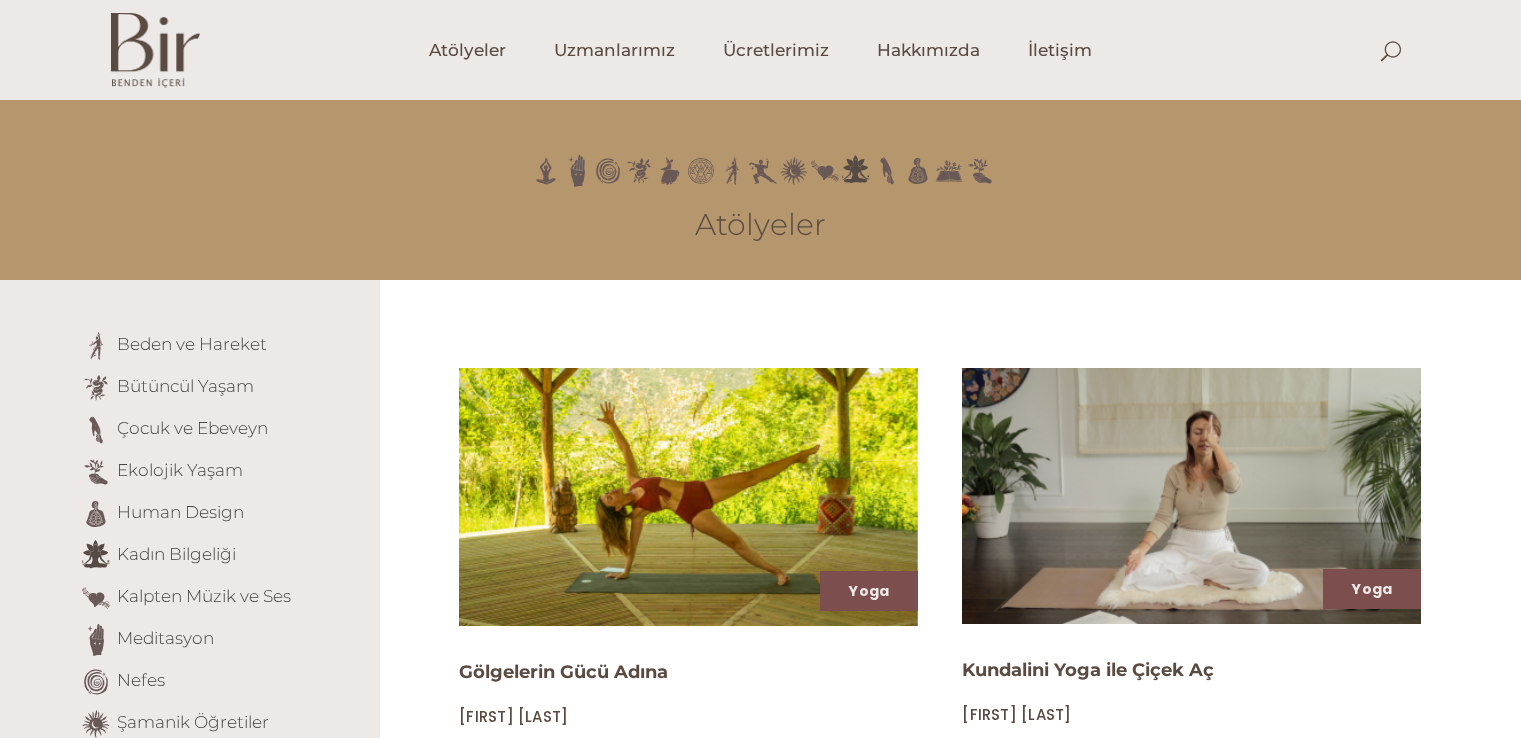 scroll, scrollTop: 0, scrollLeft: 0, axis: both 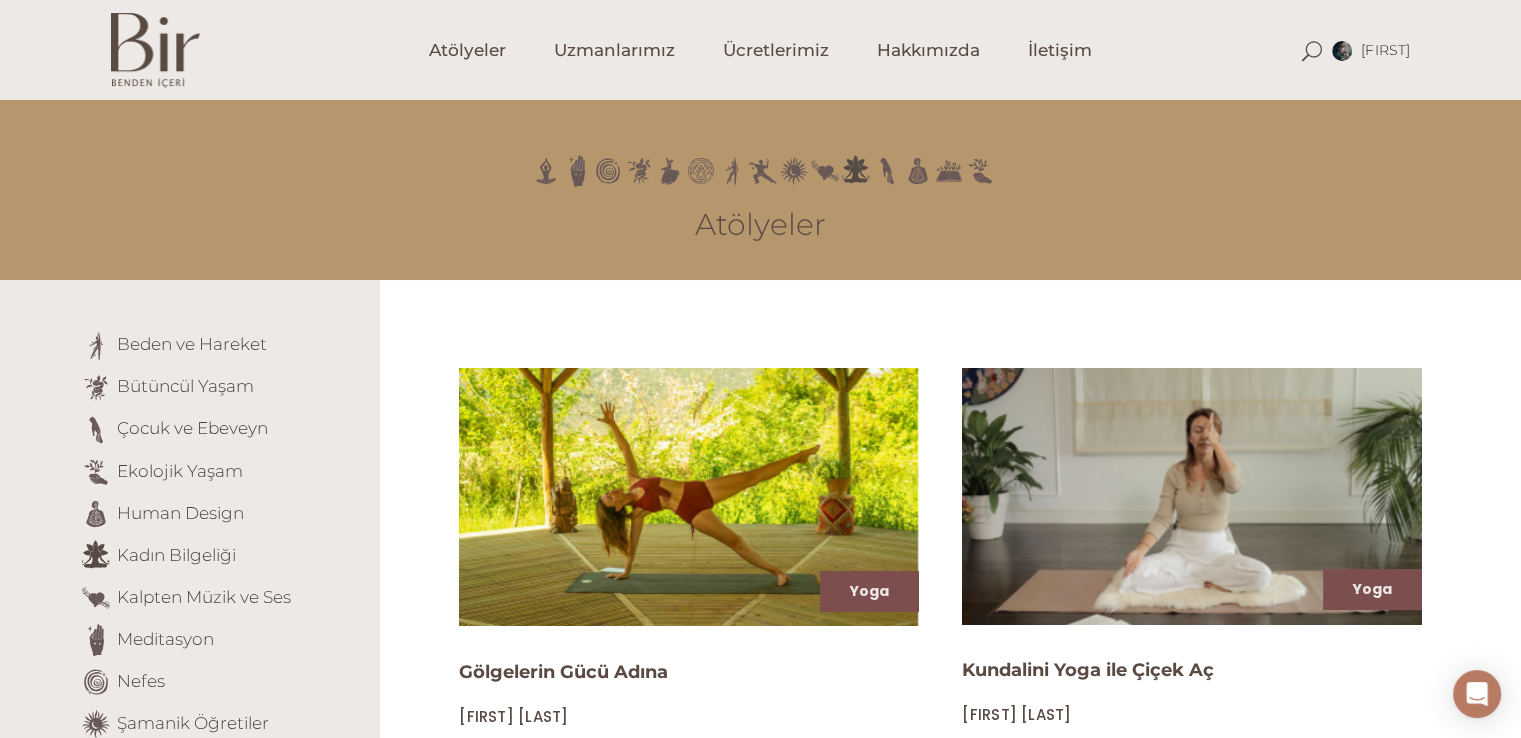 click at bounding box center [1191, 496] 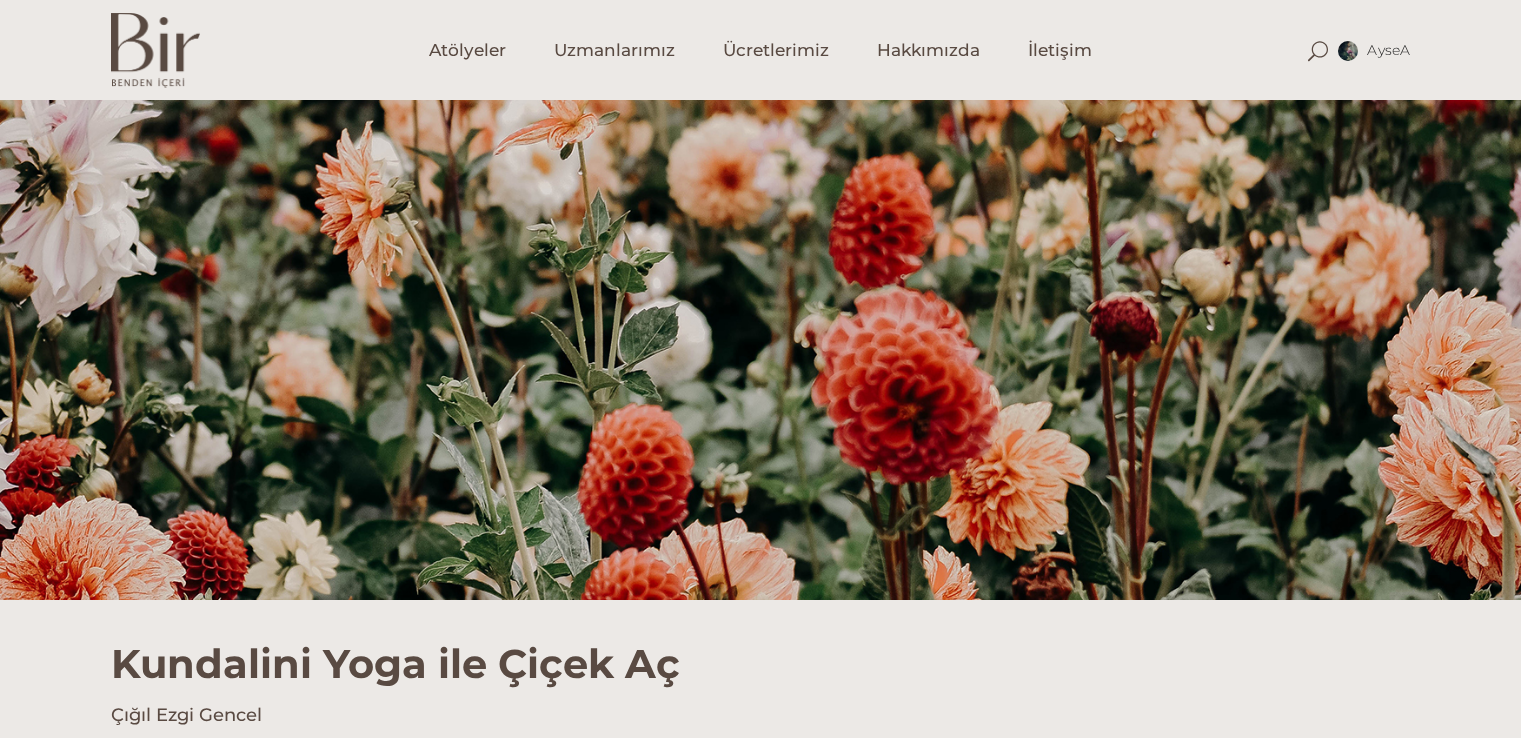scroll, scrollTop: 0, scrollLeft: 0, axis: both 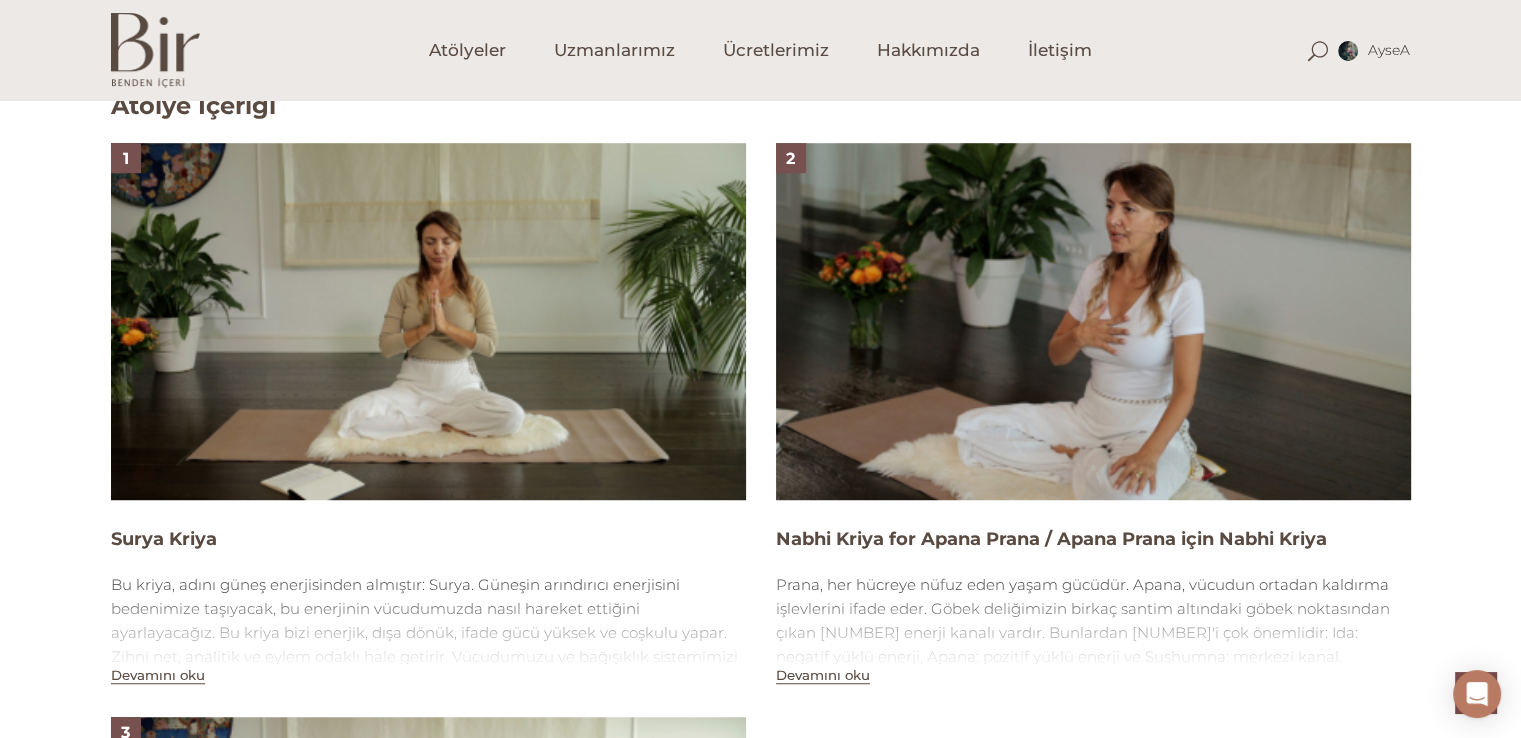 click at bounding box center (428, 321) 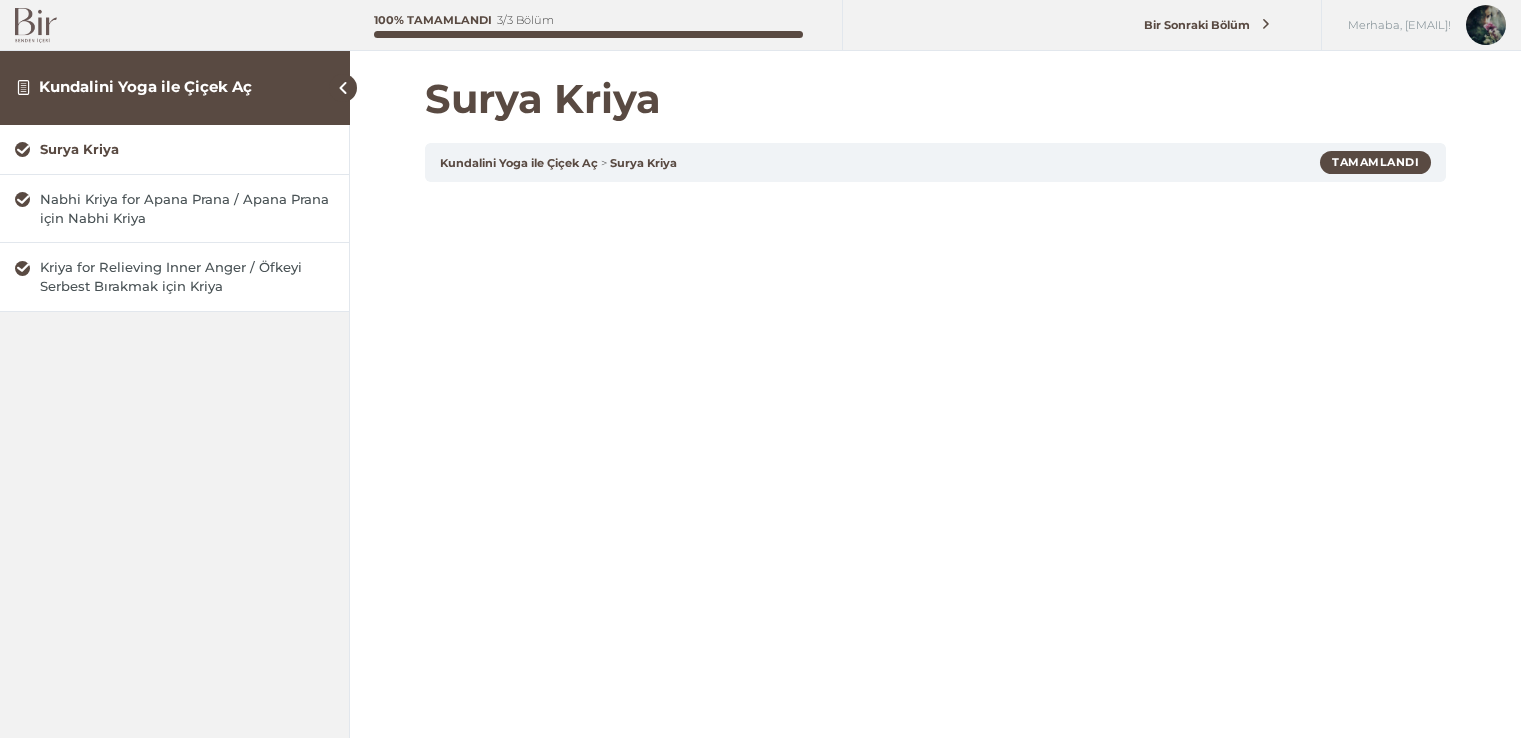 scroll, scrollTop: 0, scrollLeft: 0, axis: both 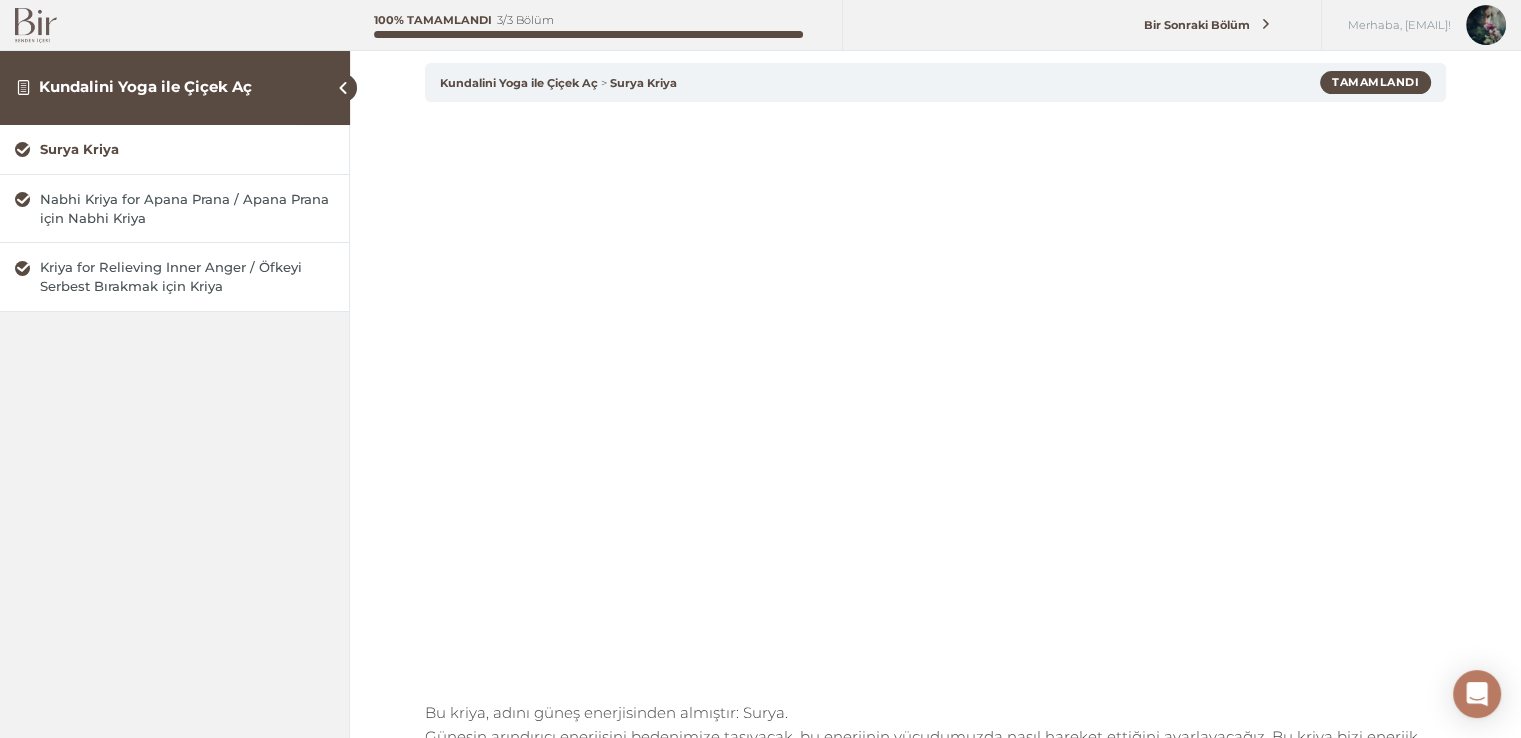 click on "Surya Kriya
Kundalini Yoga ile Çiçek Aç
Surya Kriya
Tamamlandı
Bu kriya, adını güneş enerjisinden almıştır: Surya.
Güneşin arındırıcı enerjisini bedenimize taşıyacak, bu enerjinin vücudumuzda nasıl hareket ettiğini ayarlayacağız. Bu kriya bizi enerjik, dışa dönük, ifade gücü yüksek ve coşkulu yapar. Zihni net, analitik ve eylem odaklı hale getirir. Vücudumuzu ve bağışıklık sistemimizi güçlendirmek, birçok göreve odaklanma yeteneğimizi artırmak için etkili bir kriyadır.
Atölye'ye Geri Dön
Bir Sonraki Bölüm
Bir yorum yapın
Yorum Yapın  Yanıtı iptal et AyseA olarak oturum açıldı: .  Profilinizi düzenleyin .  Oturumu kapat   Gerekli alanlar  * Yorum  *" at bounding box center [935, 507] 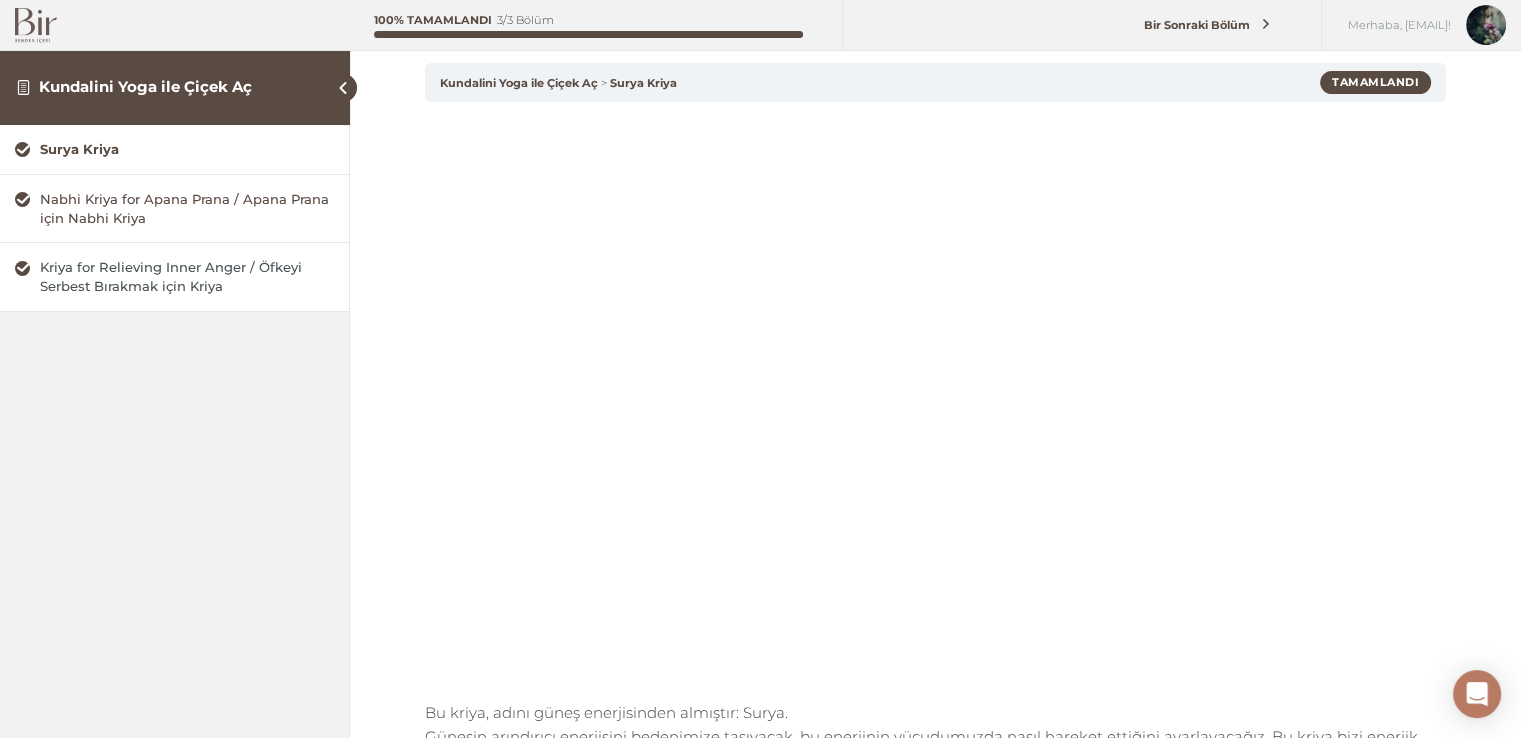click on "Nabhi Kriya for Apana Prana / Apana Prana için Nabhi Kriya" at bounding box center [187, 209] 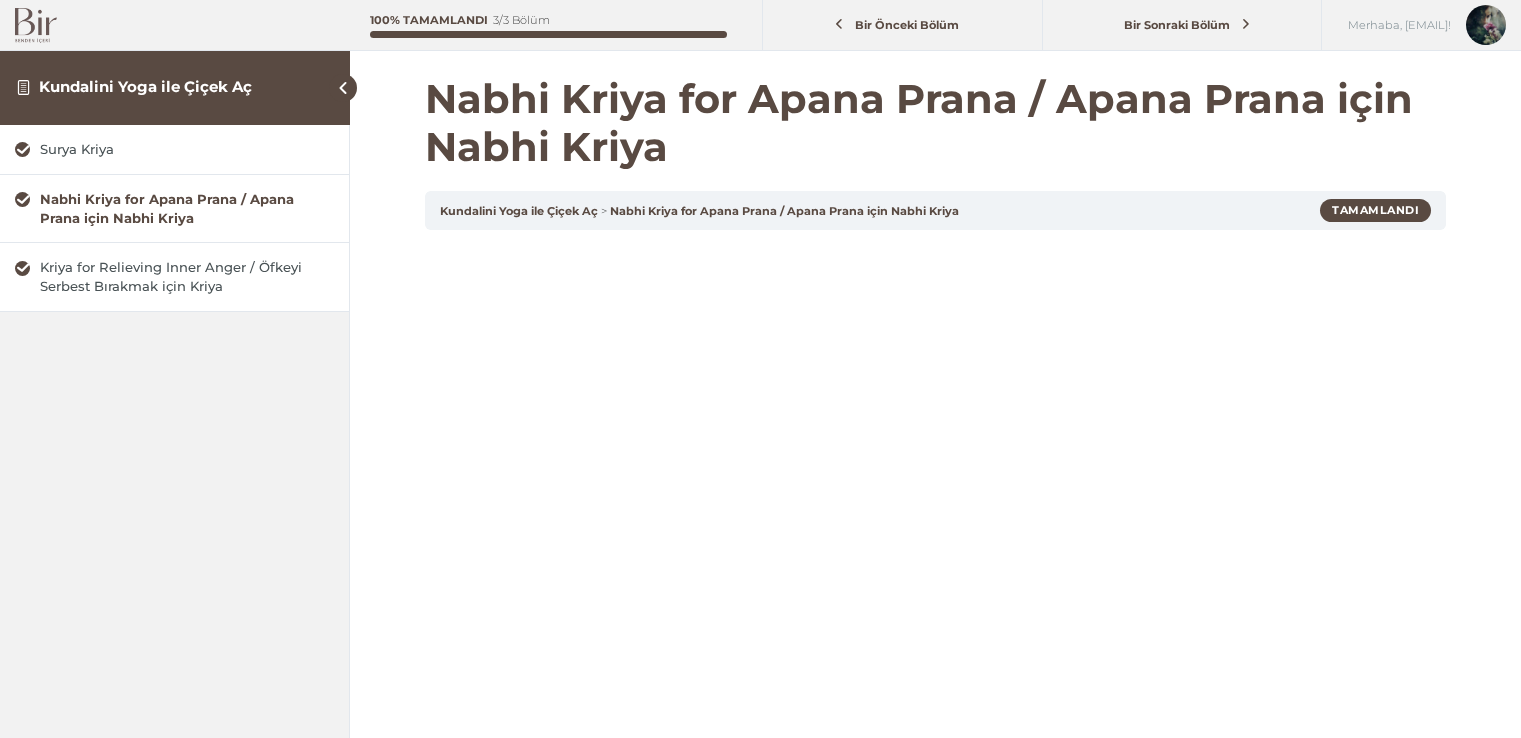 scroll, scrollTop: 0, scrollLeft: 0, axis: both 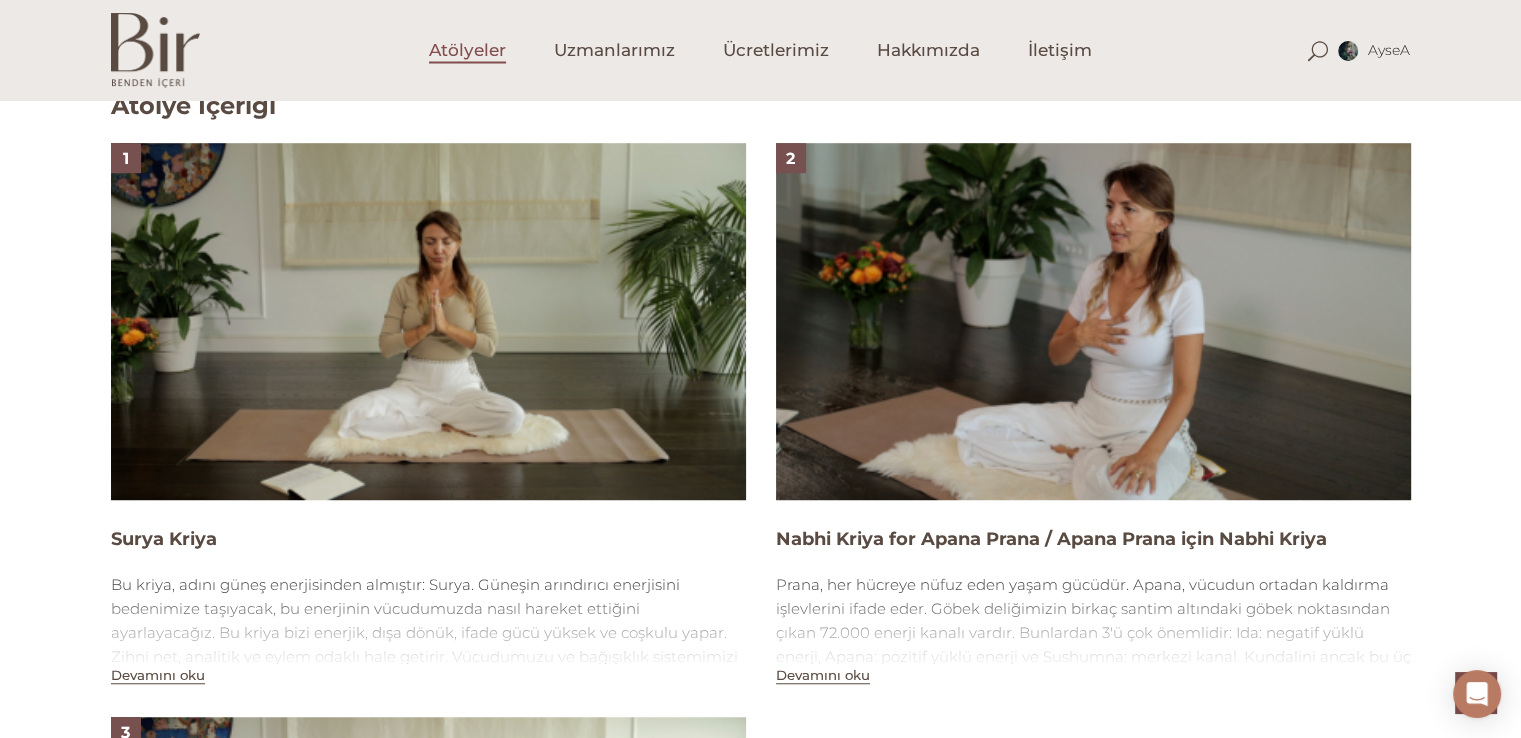 click on "Atölyeler" at bounding box center [467, 50] 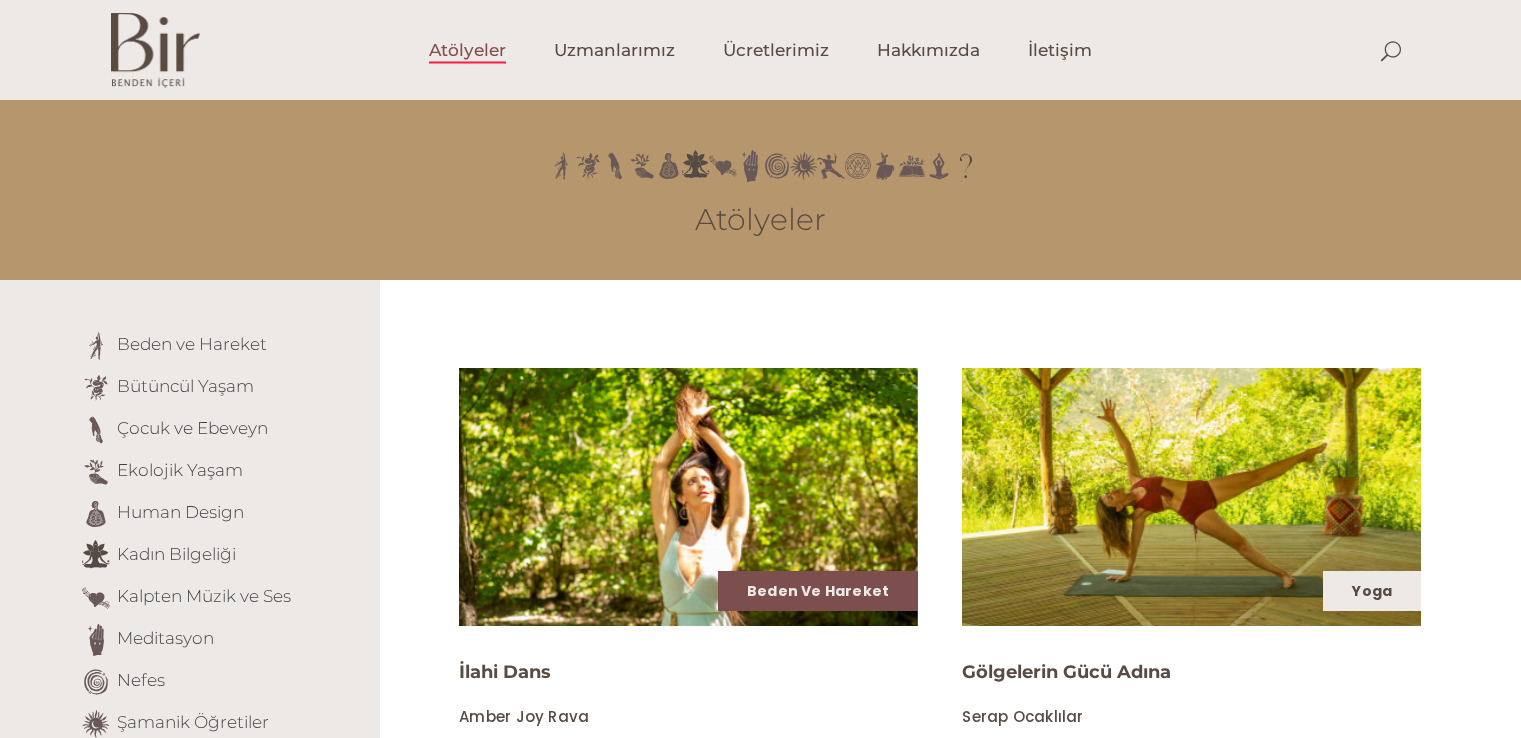 scroll, scrollTop: 0, scrollLeft: 0, axis: both 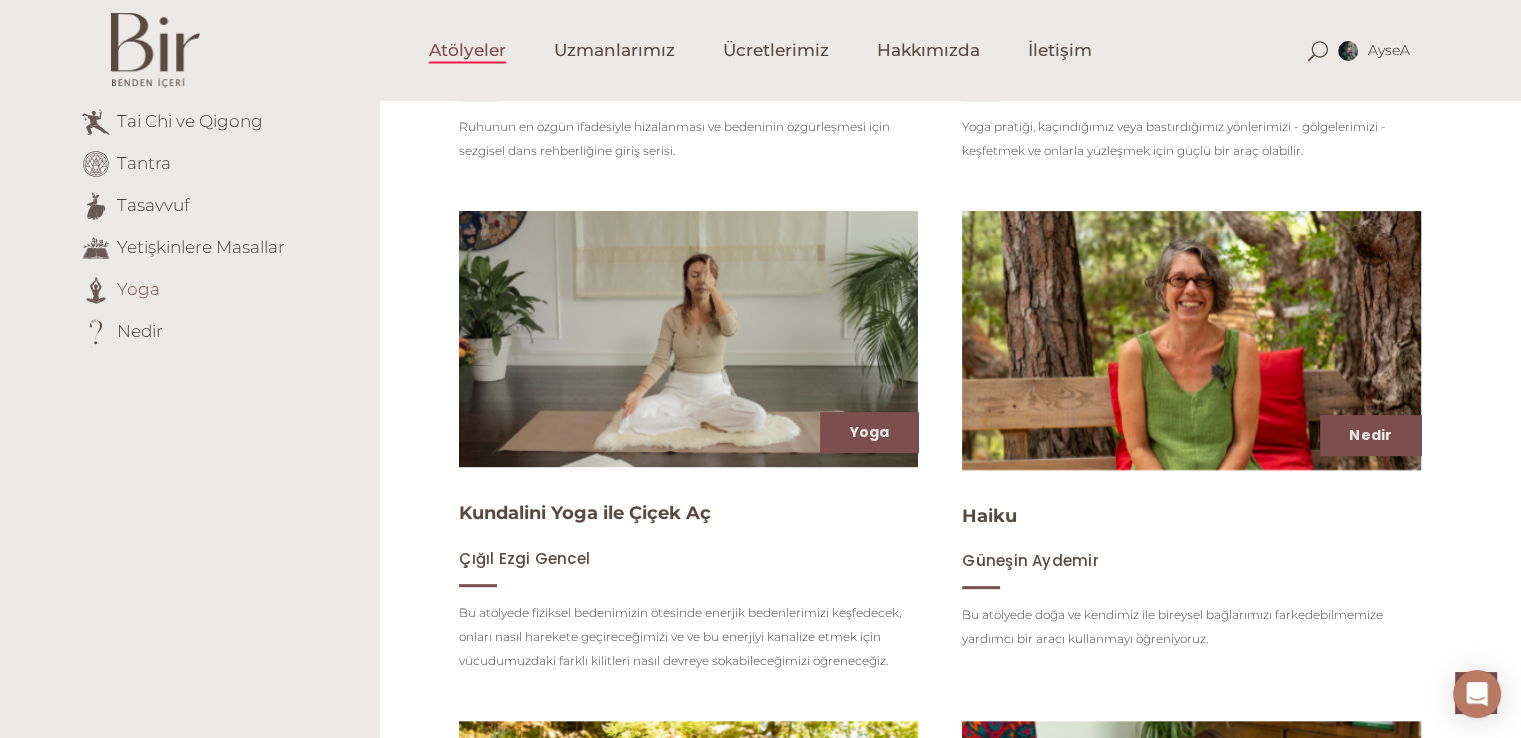 click on "Yoga" at bounding box center (138, 288) 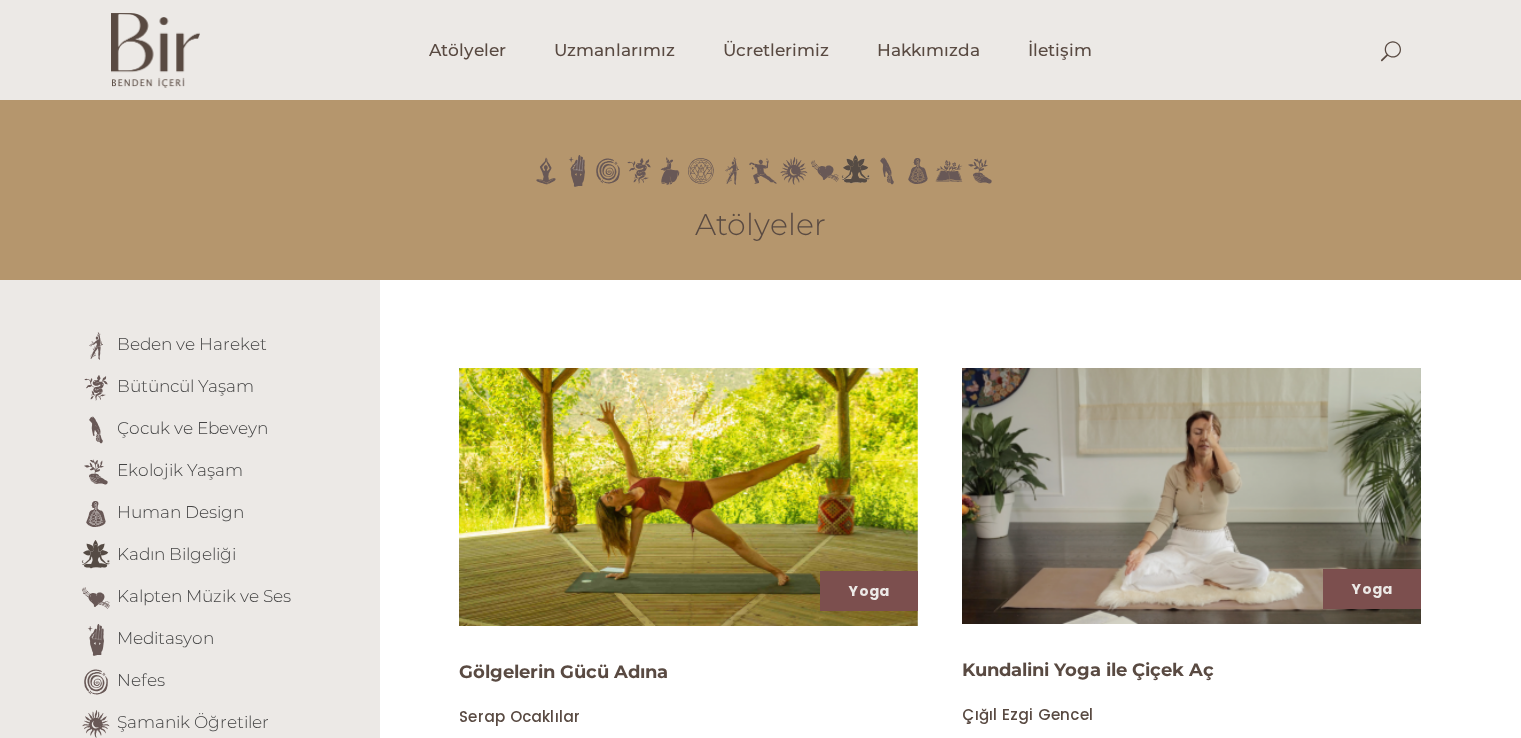 scroll, scrollTop: 0, scrollLeft: 0, axis: both 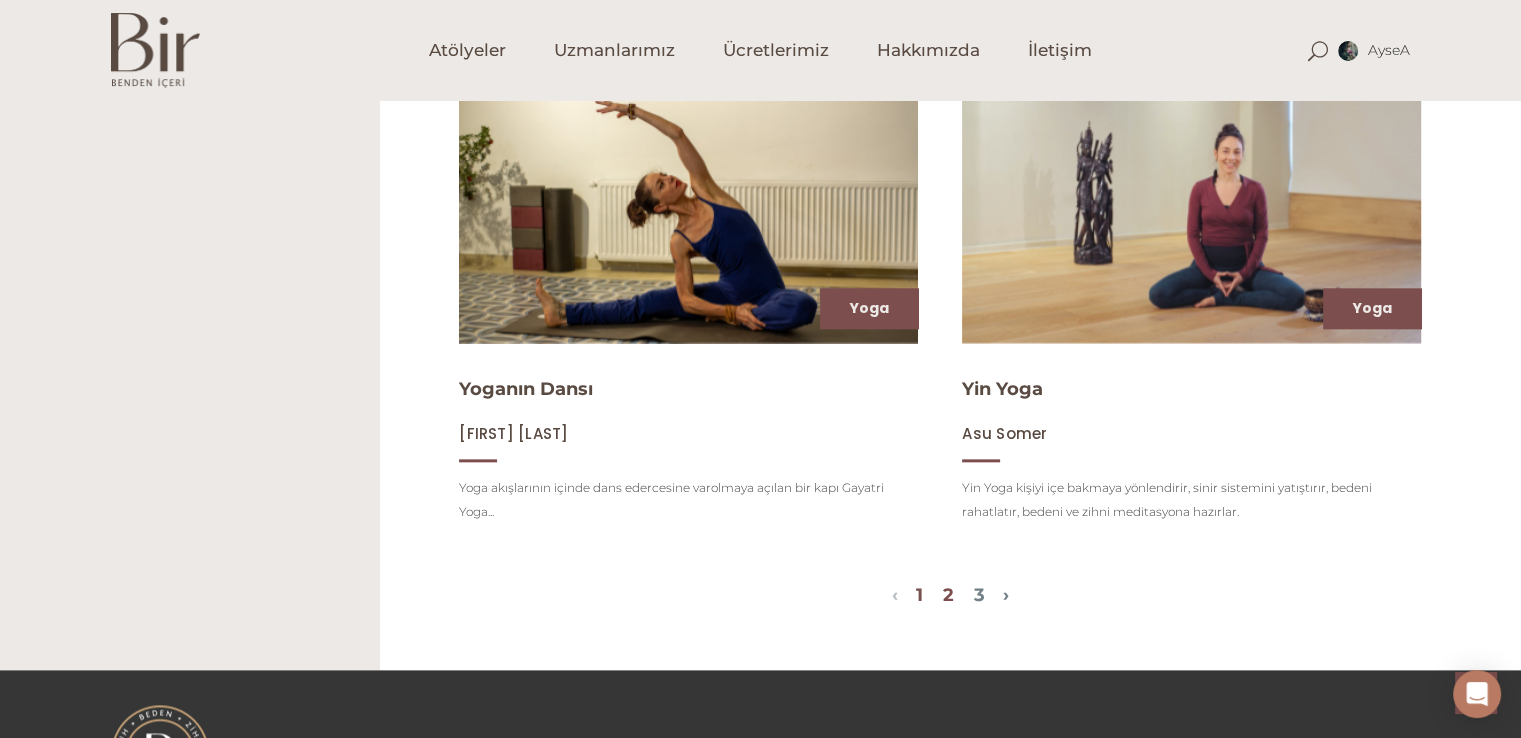 click on "2" at bounding box center (948, 595) 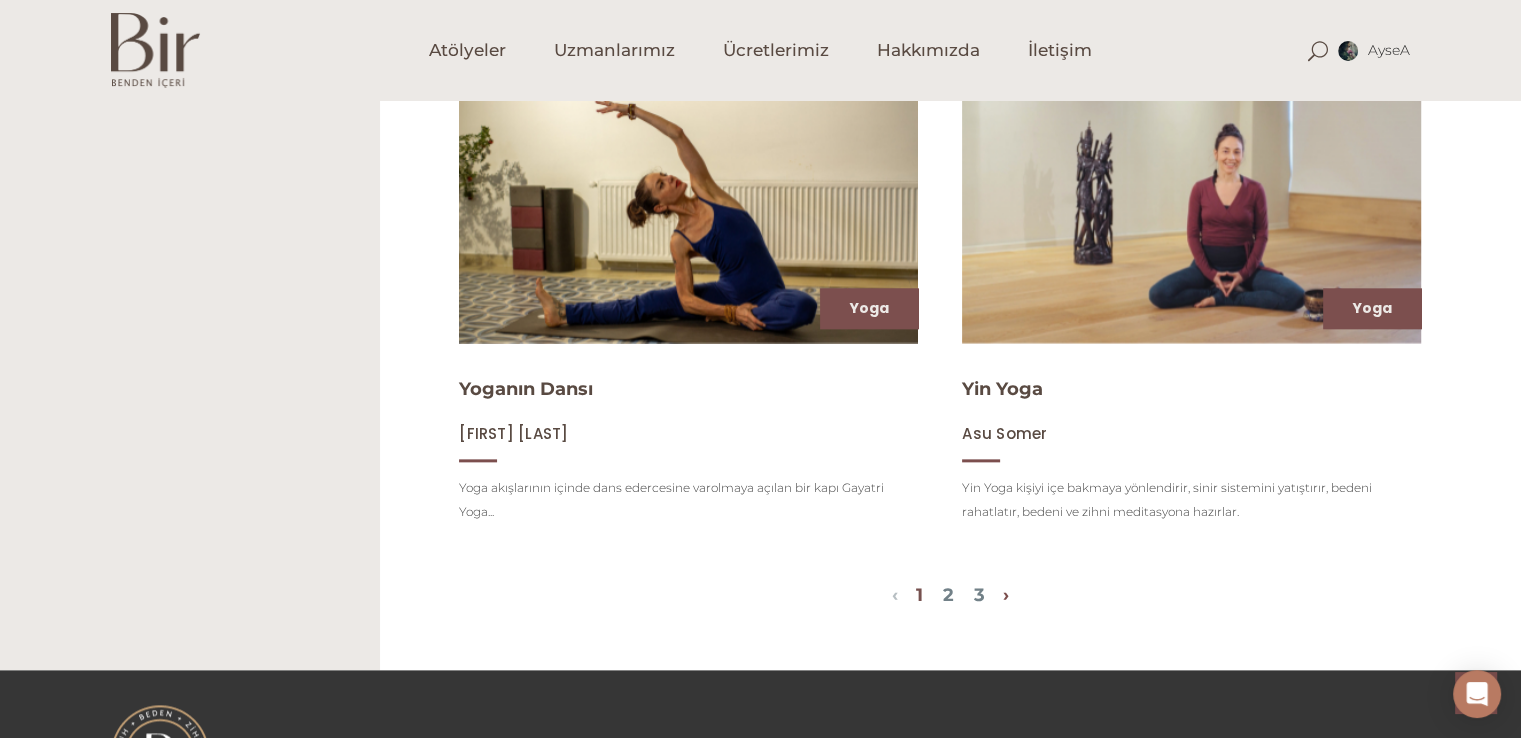 click on "›" at bounding box center [1006, 595] 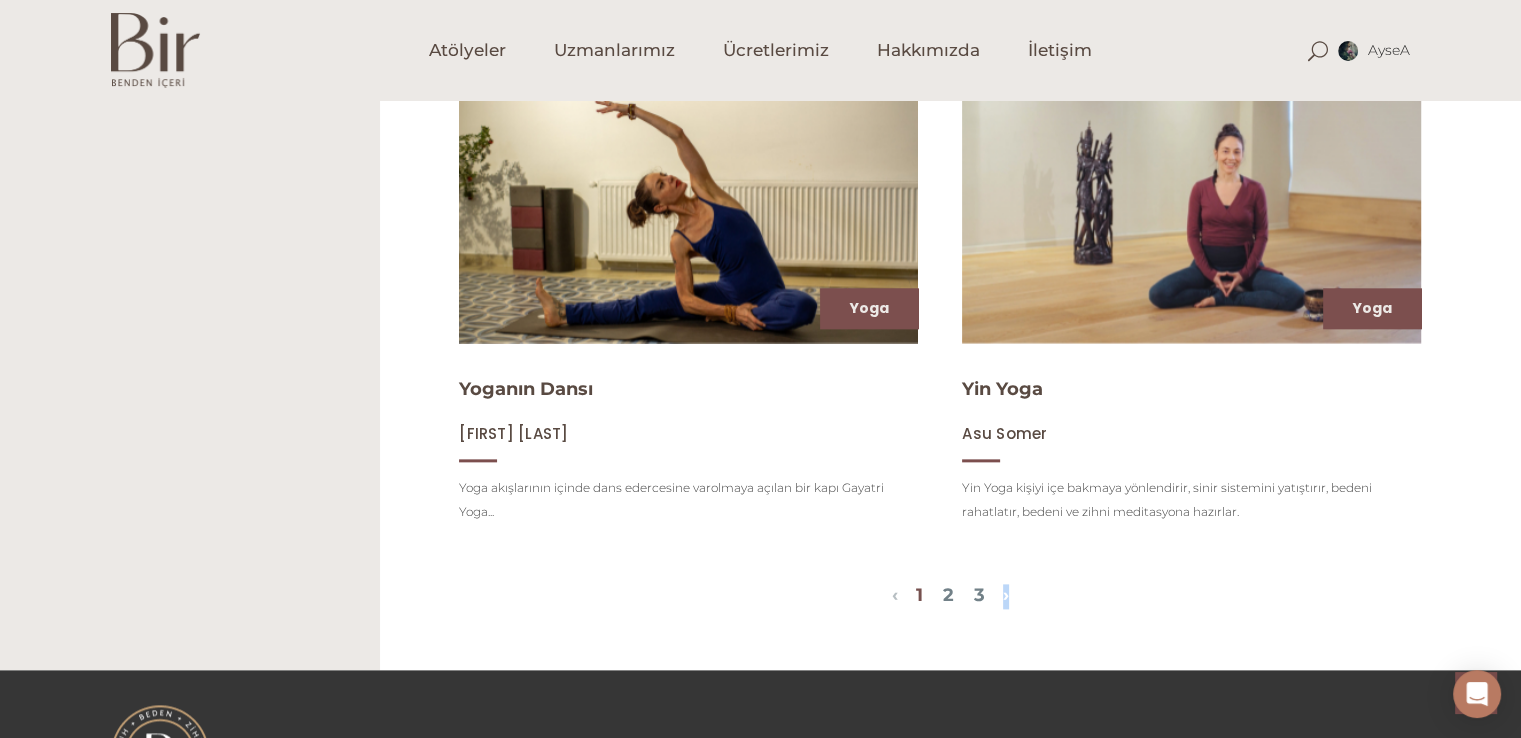 click on "›" at bounding box center (1006, 595) 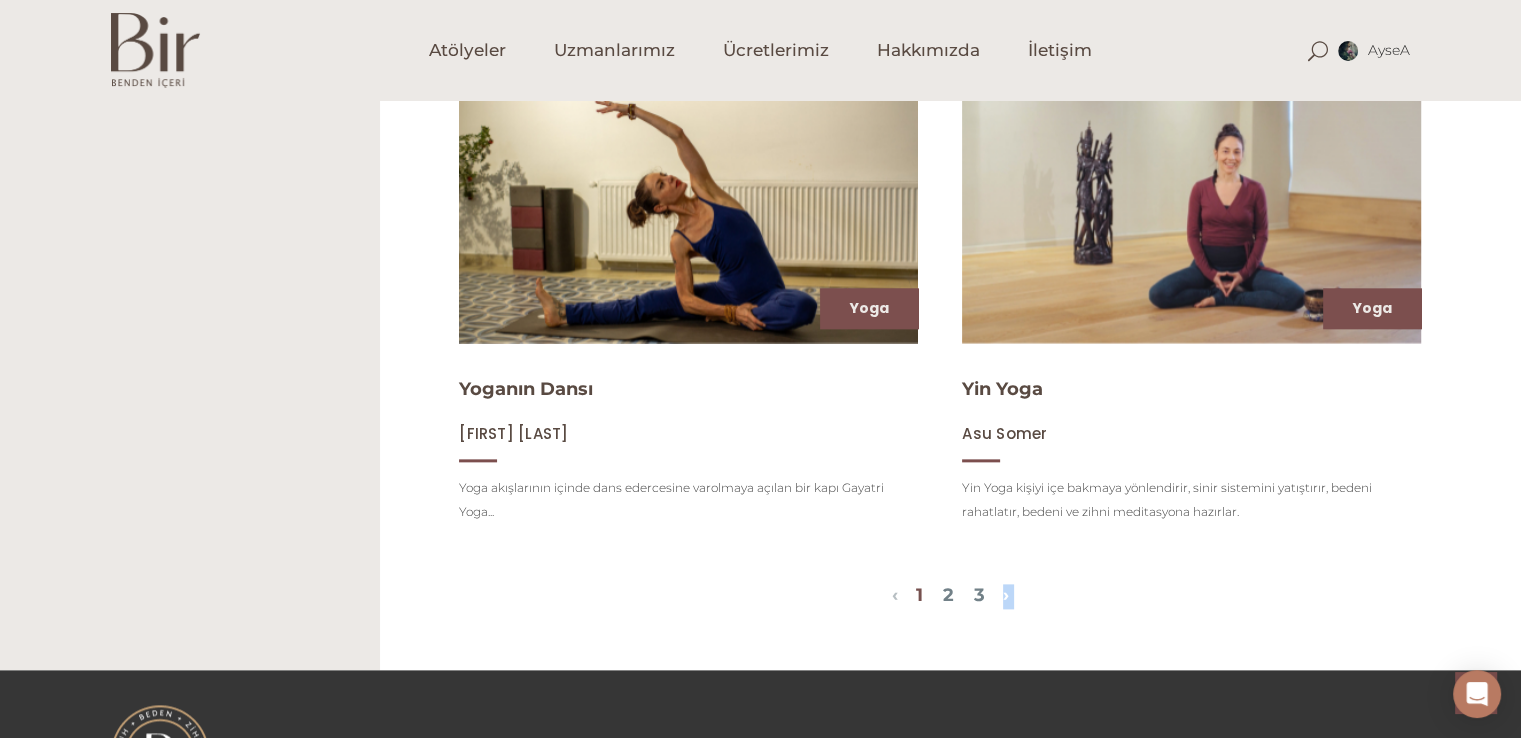 click on "›" at bounding box center (1006, 595) 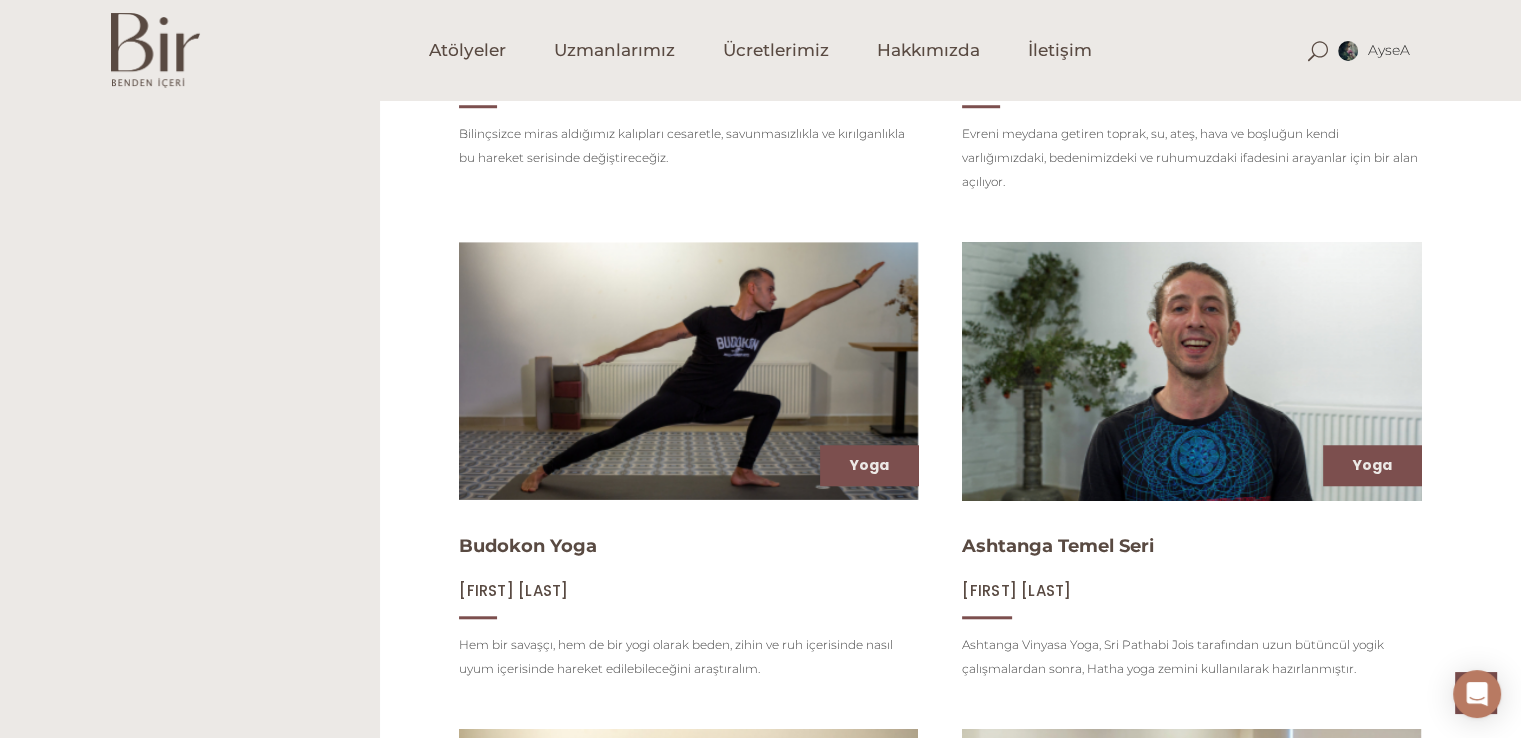 click at bounding box center (1191, 371) 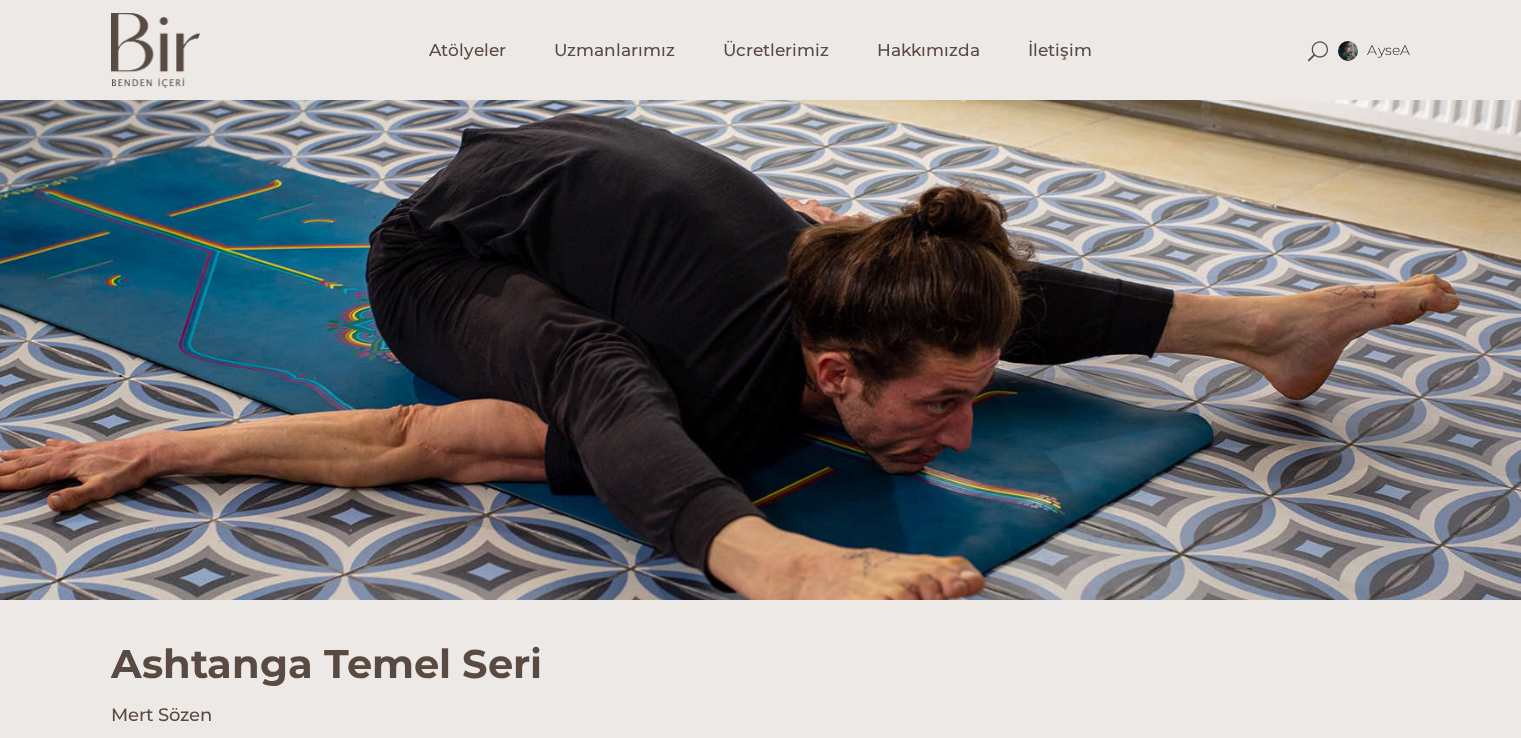 scroll, scrollTop: 0, scrollLeft: 0, axis: both 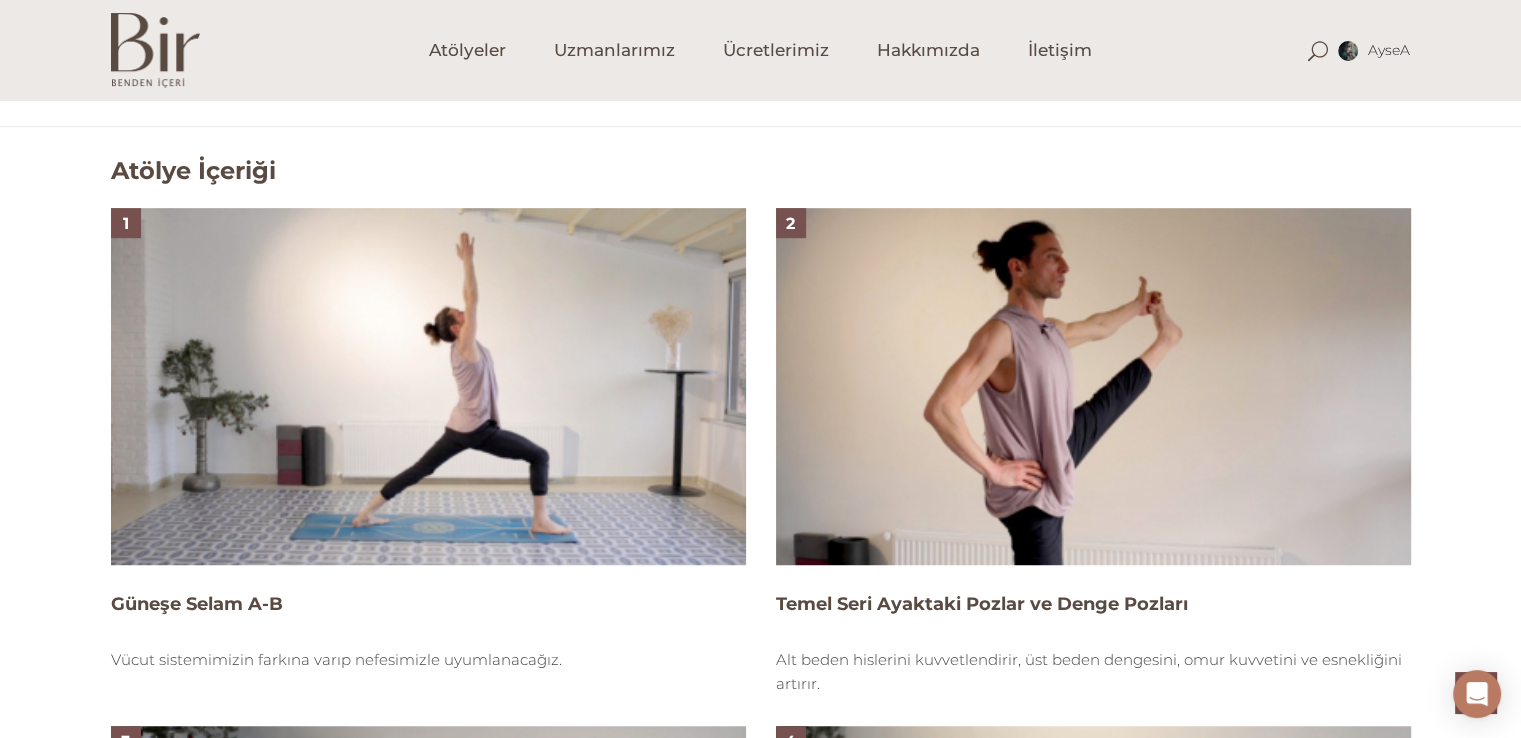 click at bounding box center (428, 386) 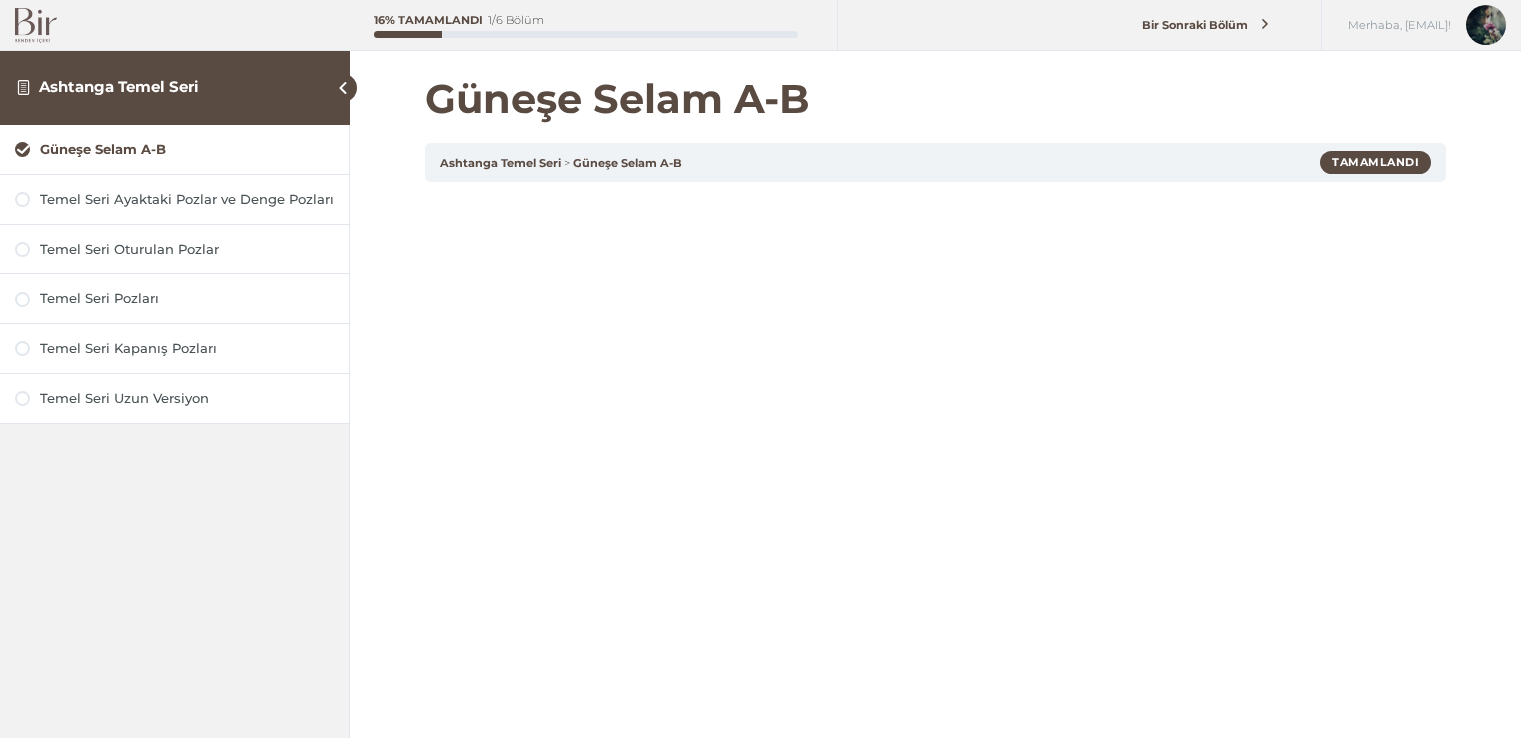 scroll, scrollTop: 0, scrollLeft: 0, axis: both 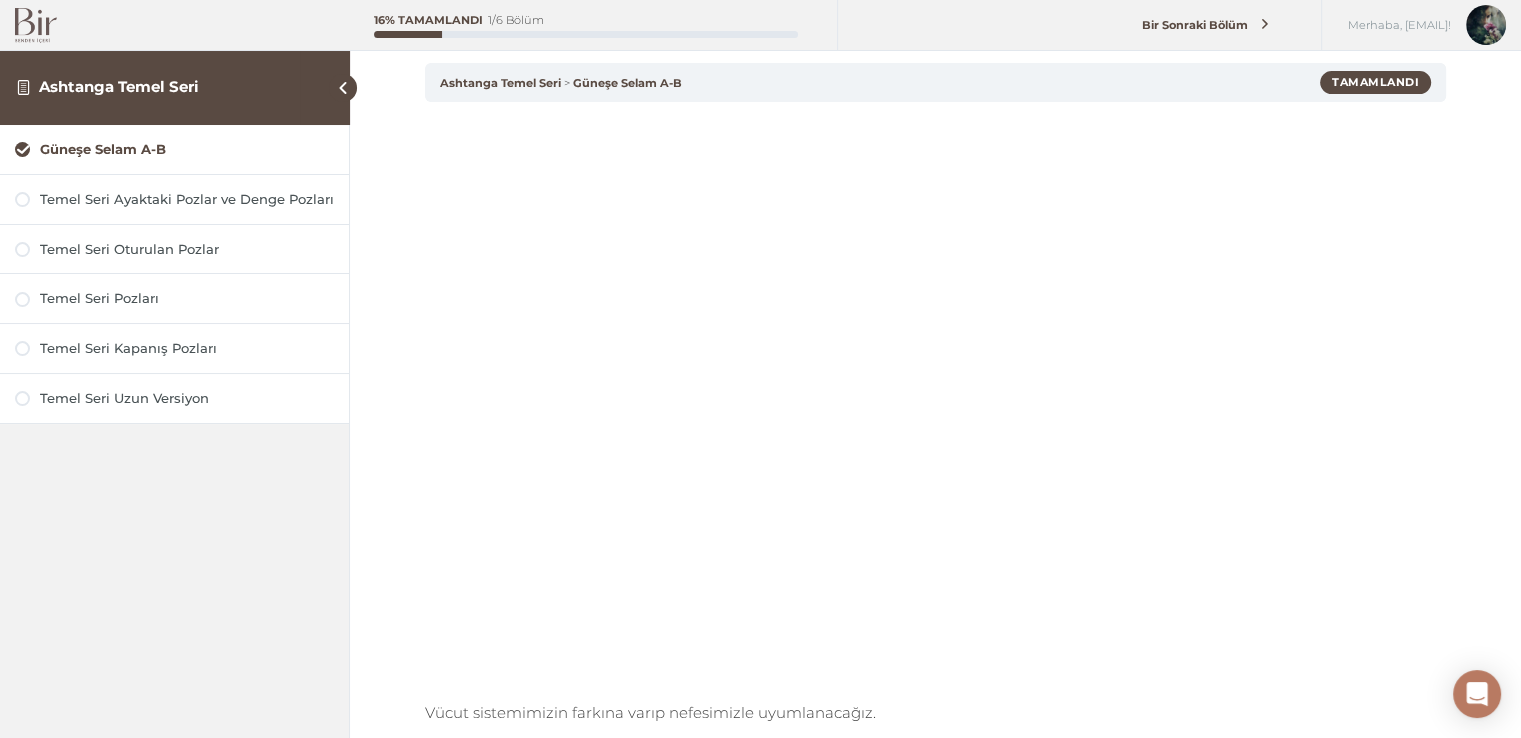 click on "Merhaba, [NAME]!" at bounding box center [935, 471] 